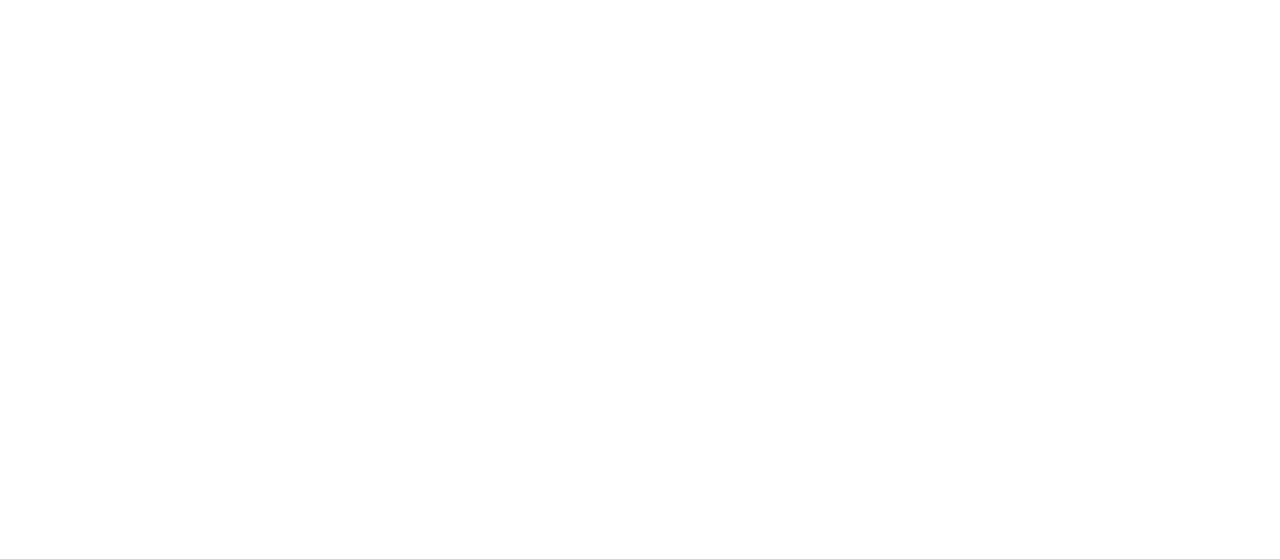 scroll, scrollTop: 0, scrollLeft: 0, axis: both 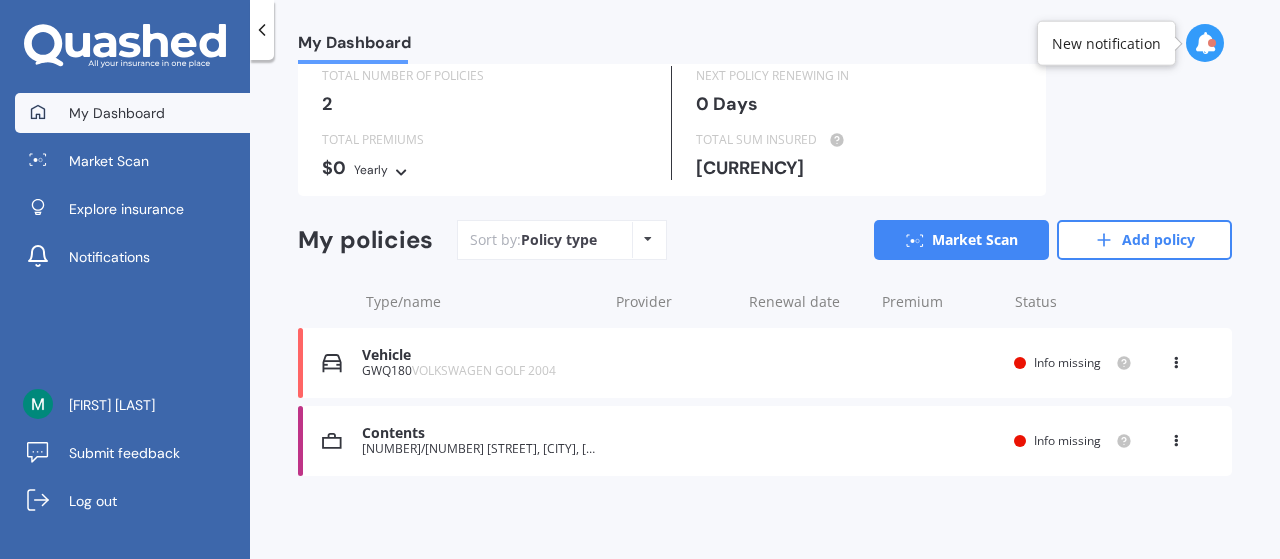 click on "Contents" at bounding box center [479, 433] 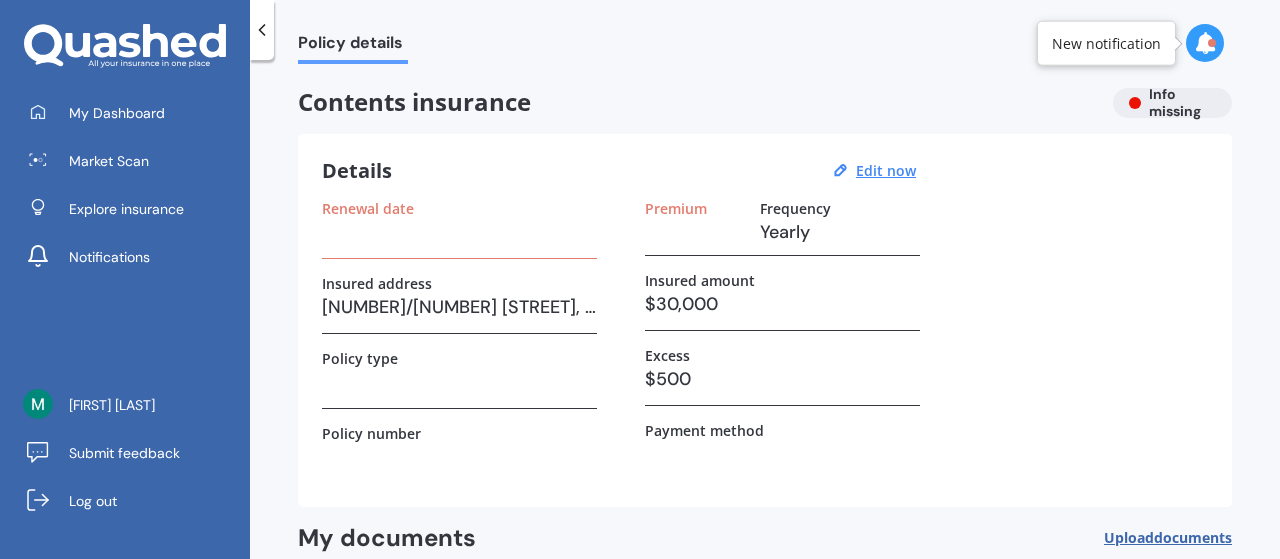 scroll, scrollTop: 0, scrollLeft: 0, axis: both 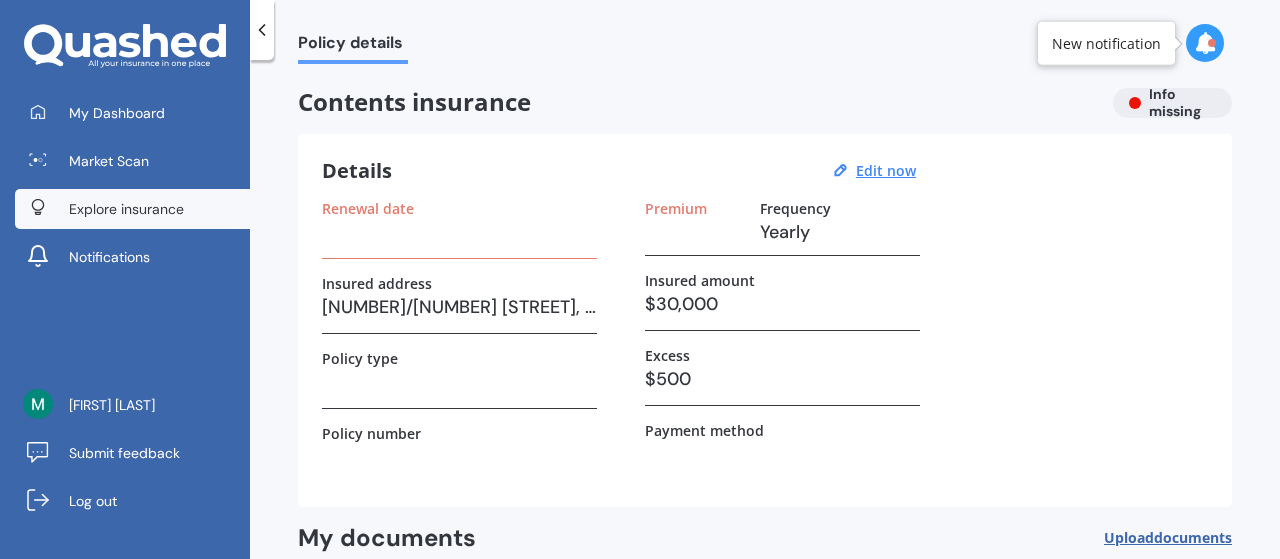 click on "Explore insurance" at bounding box center [126, 209] 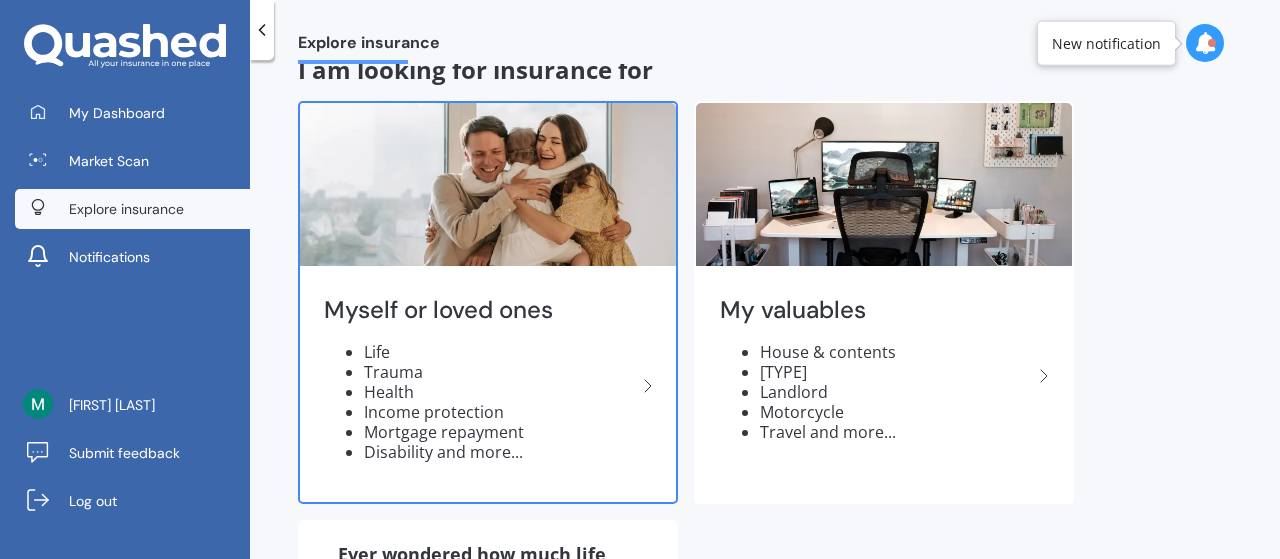 scroll, scrollTop: 0, scrollLeft: 0, axis: both 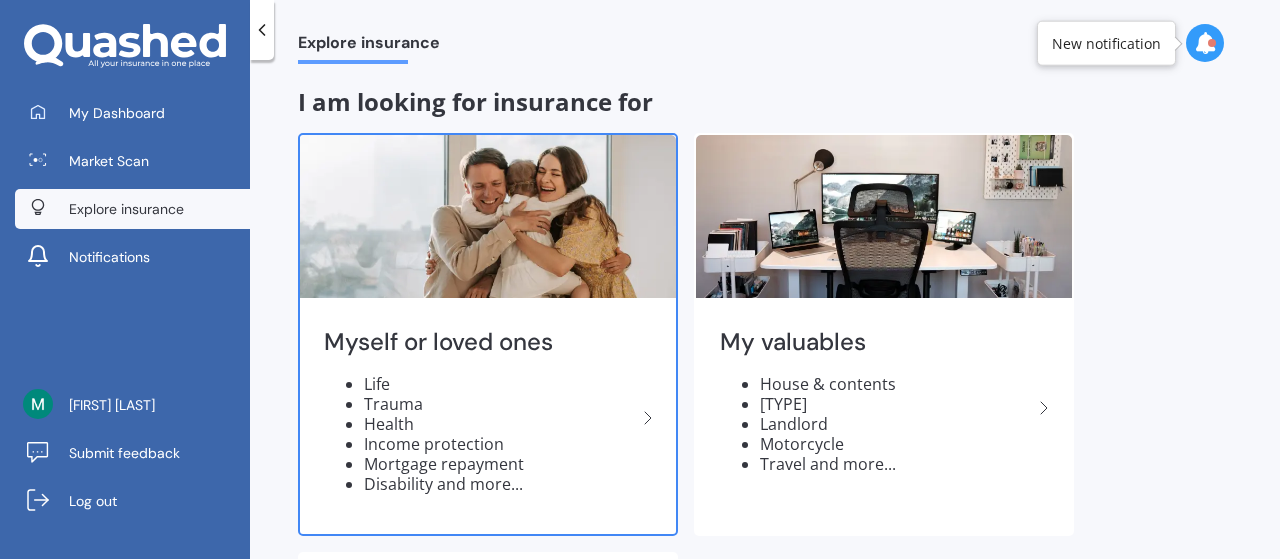 click at bounding box center (488, 216) 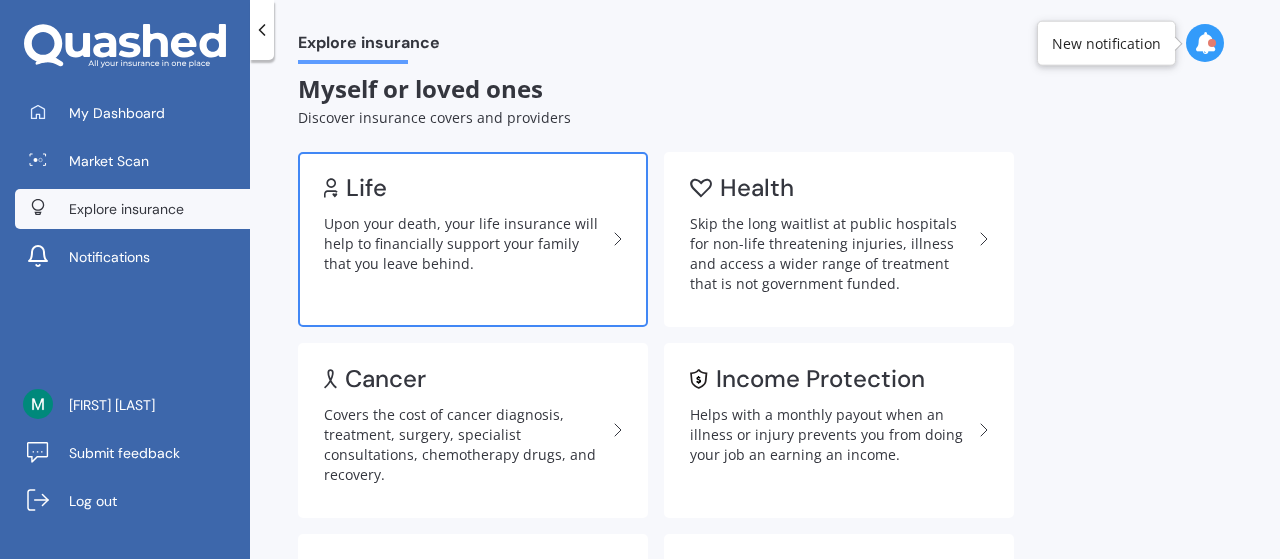scroll, scrollTop: 0, scrollLeft: 0, axis: both 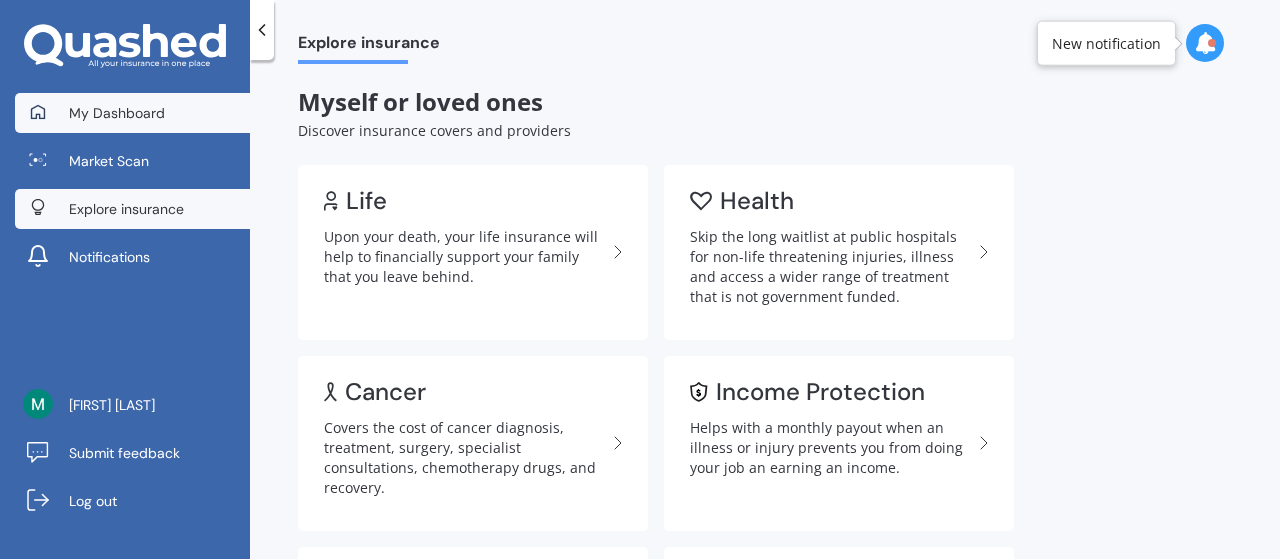 click on "My Dashboard" at bounding box center (132, 113) 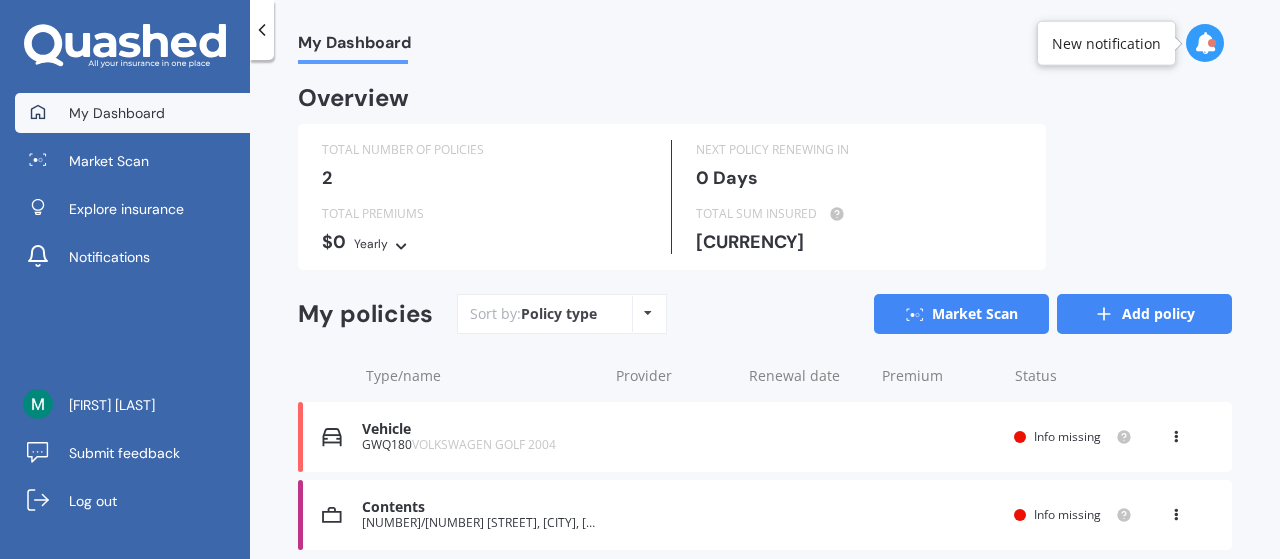 click on "Add policy" at bounding box center [1144, 314] 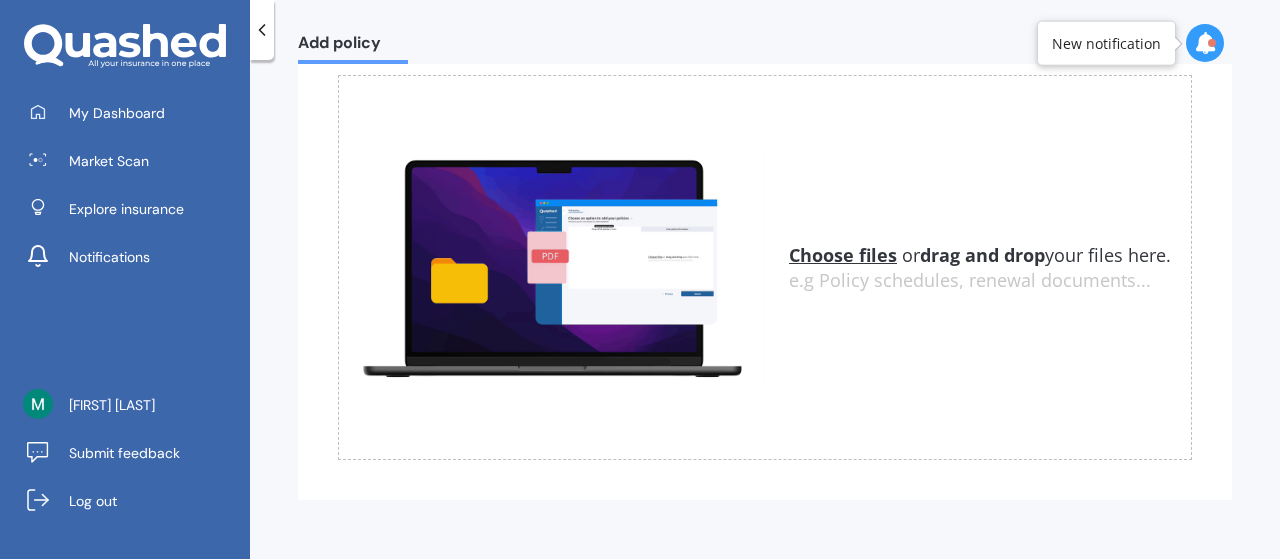 scroll, scrollTop: 47, scrollLeft: 0, axis: vertical 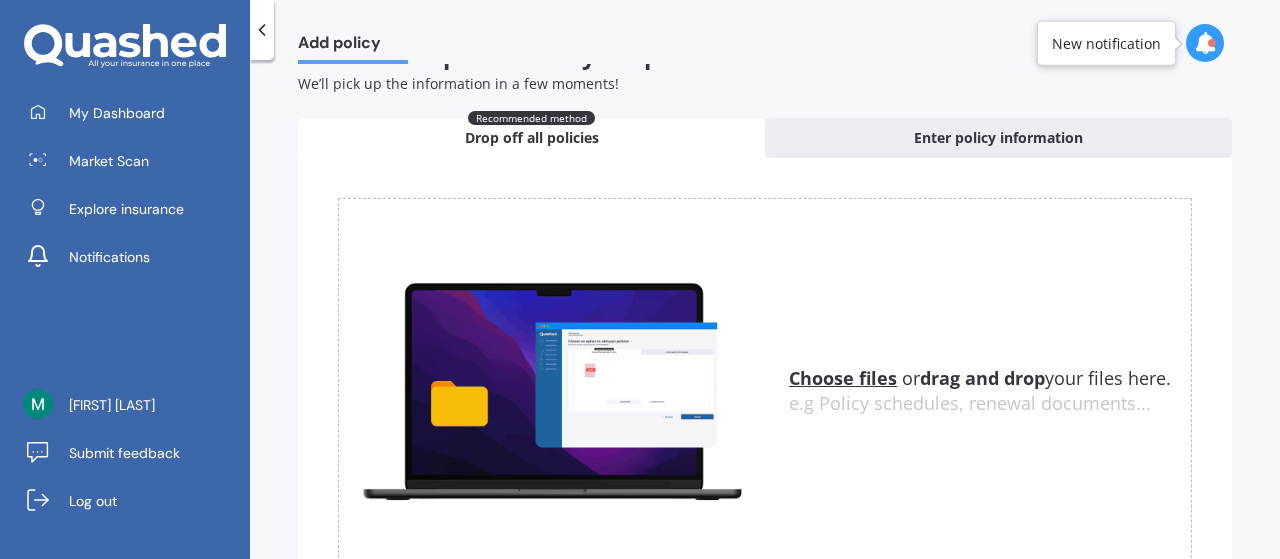 click on "Choose files" at bounding box center [843, 378] 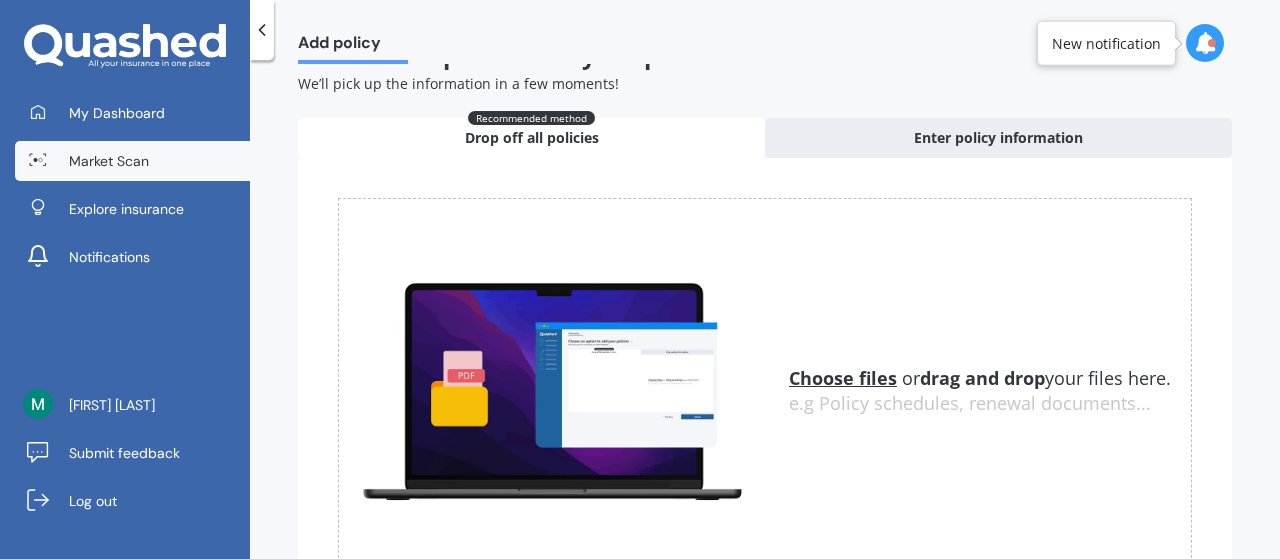 click on "Market Scan" at bounding box center [109, 161] 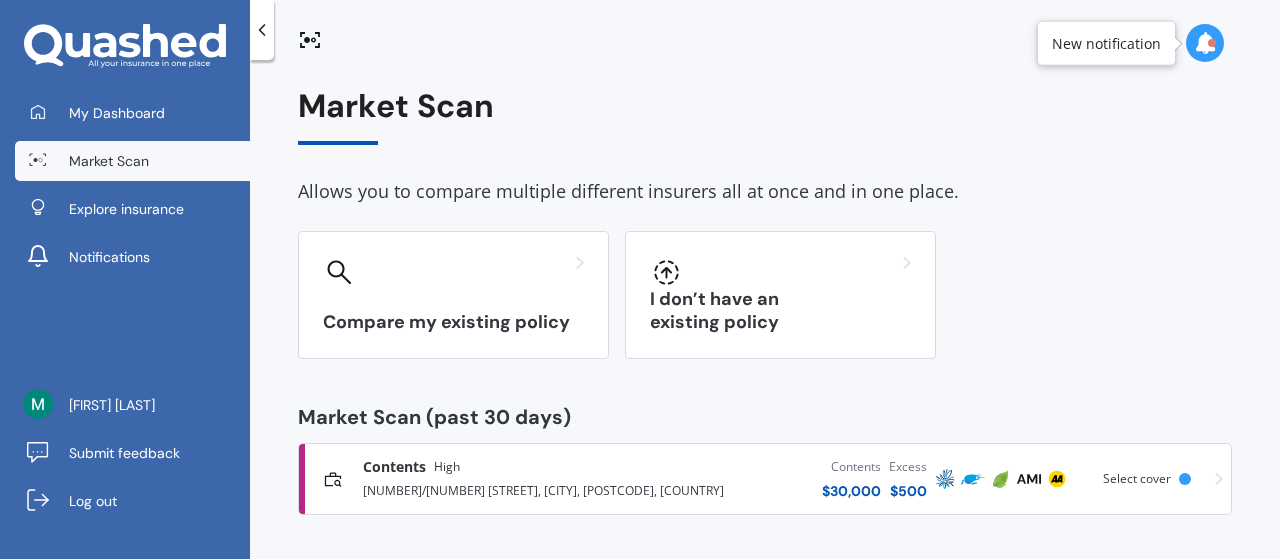 scroll, scrollTop: 0, scrollLeft: 0, axis: both 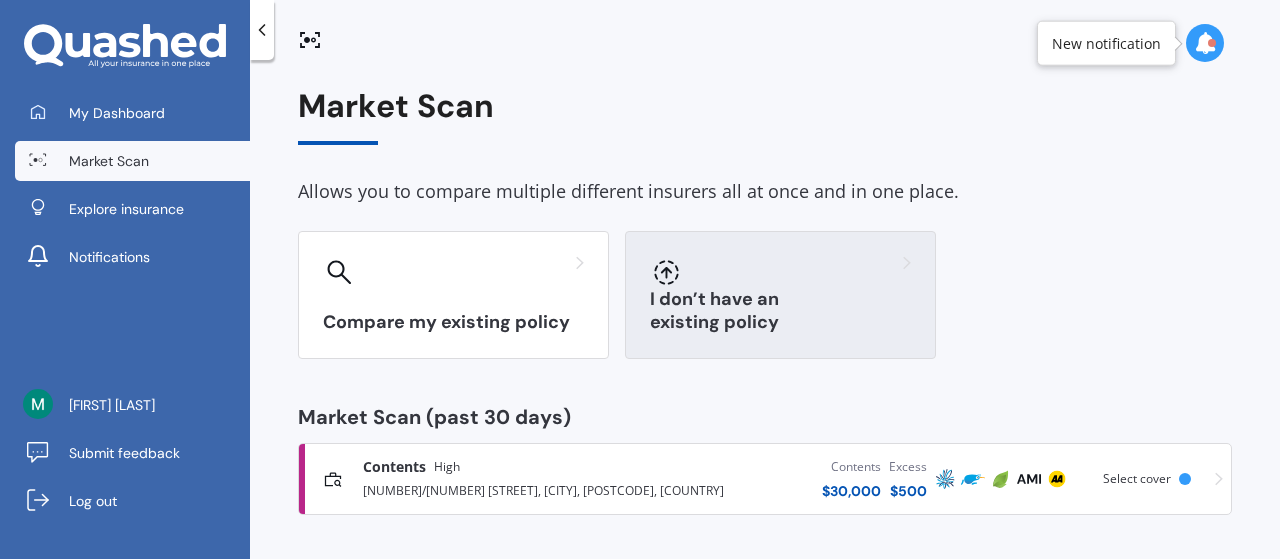 click on "I don’t have an existing policy" at bounding box center (780, 295) 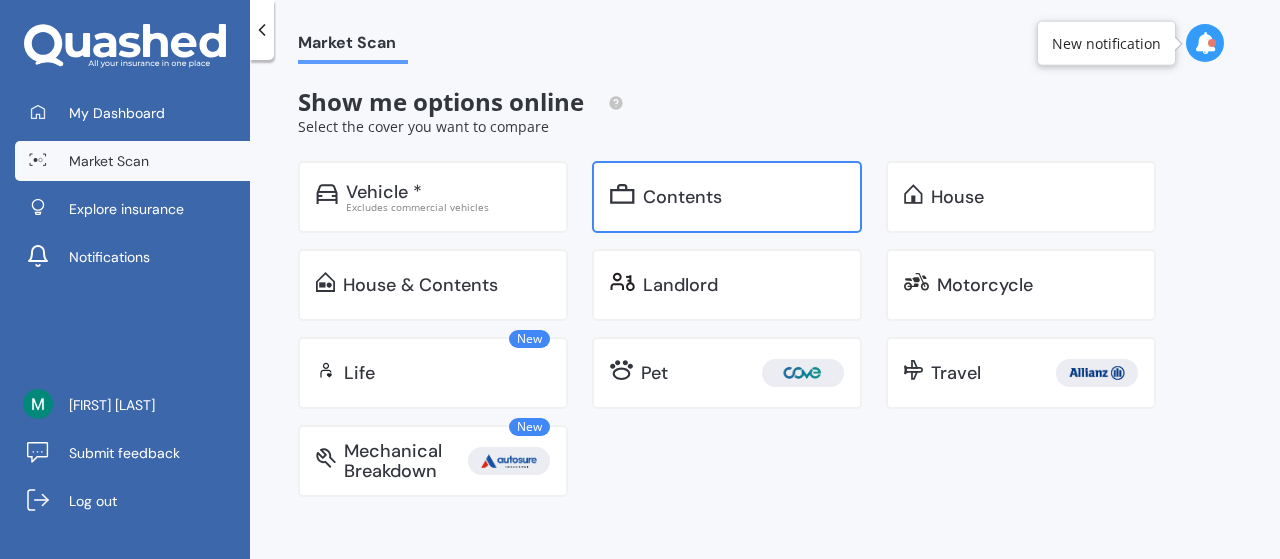 click on "Contents" at bounding box center (448, 192) 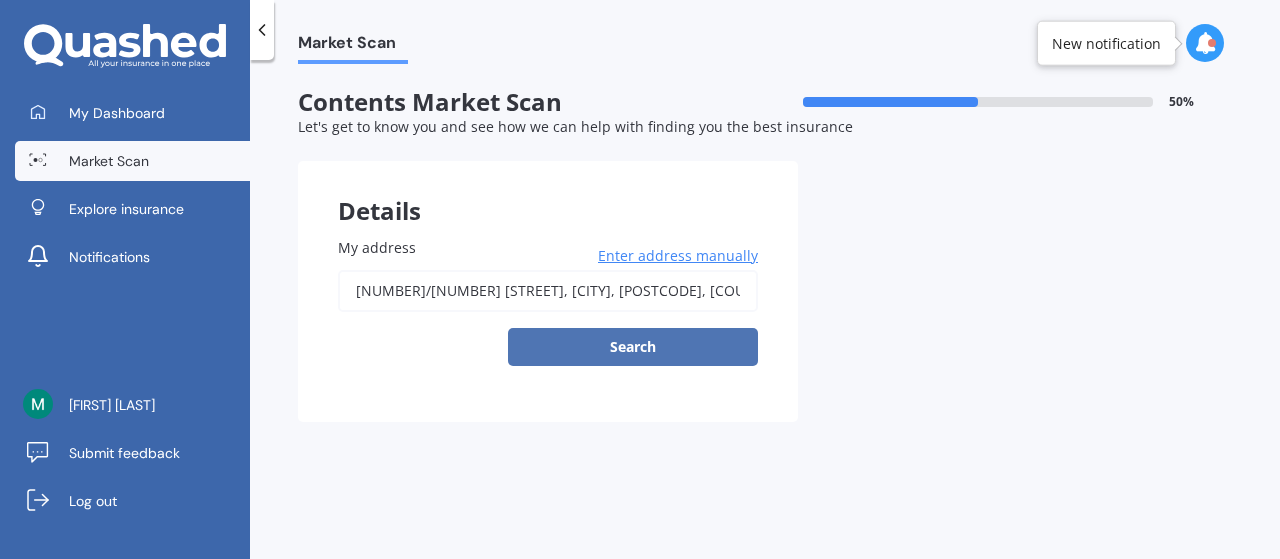 click on "Search" at bounding box center [633, 347] 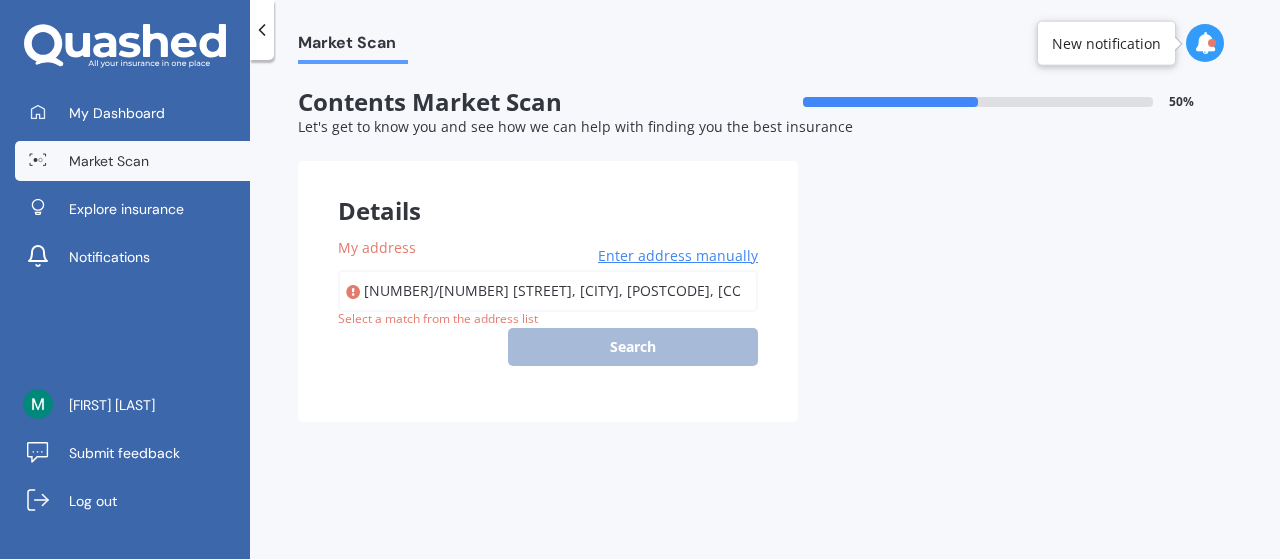 scroll, scrollTop: 0, scrollLeft: 0, axis: both 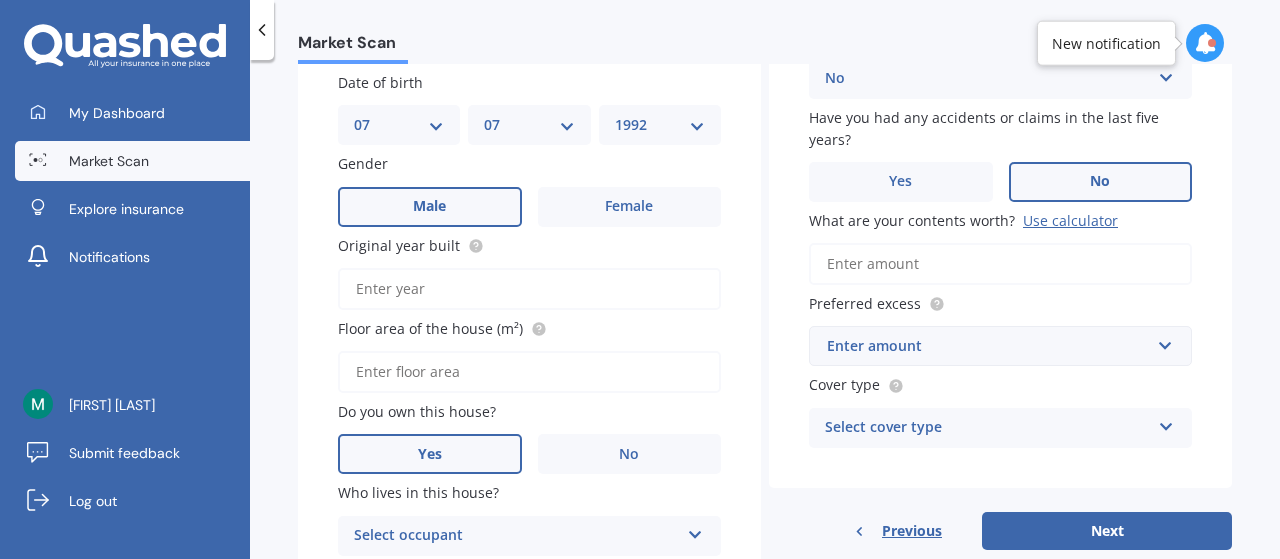 click on "Original year built" at bounding box center [529, 289] 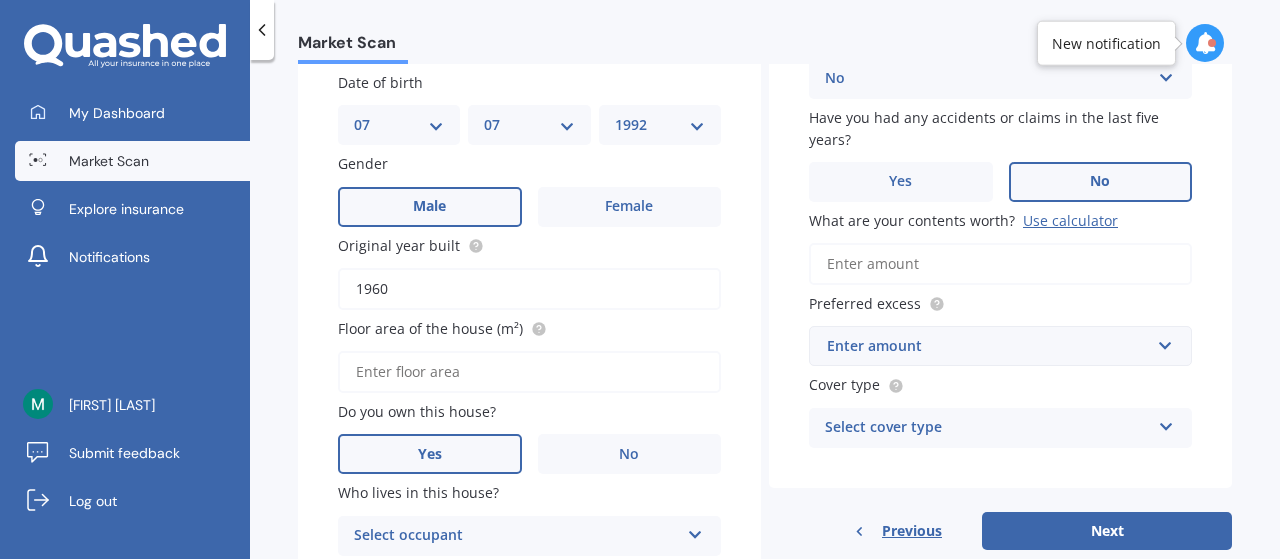 click on "Floor area of the house (m²)" at bounding box center [529, 372] 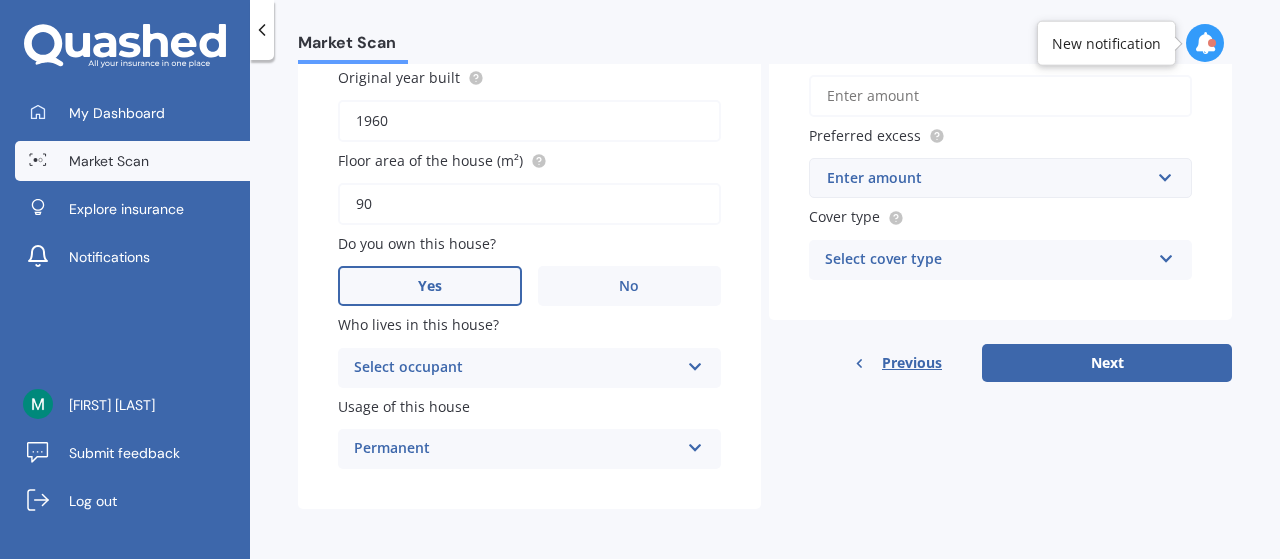 scroll, scrollTop: 428, scrollLeft: 0, axis: vertical 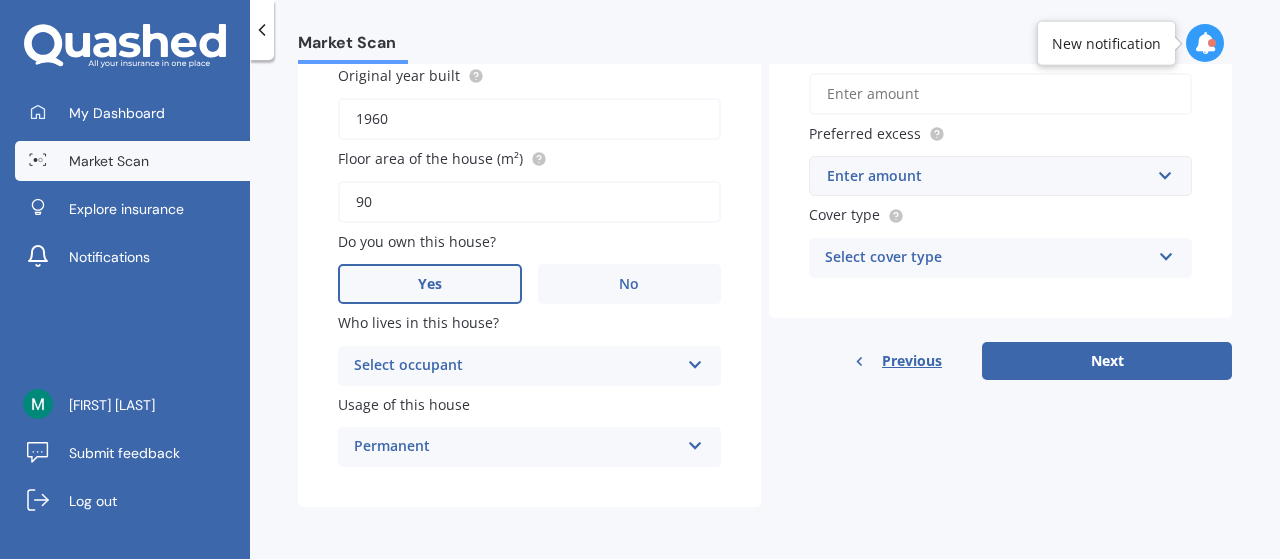 click on "Select occupant" at bounding box center (516, 366) 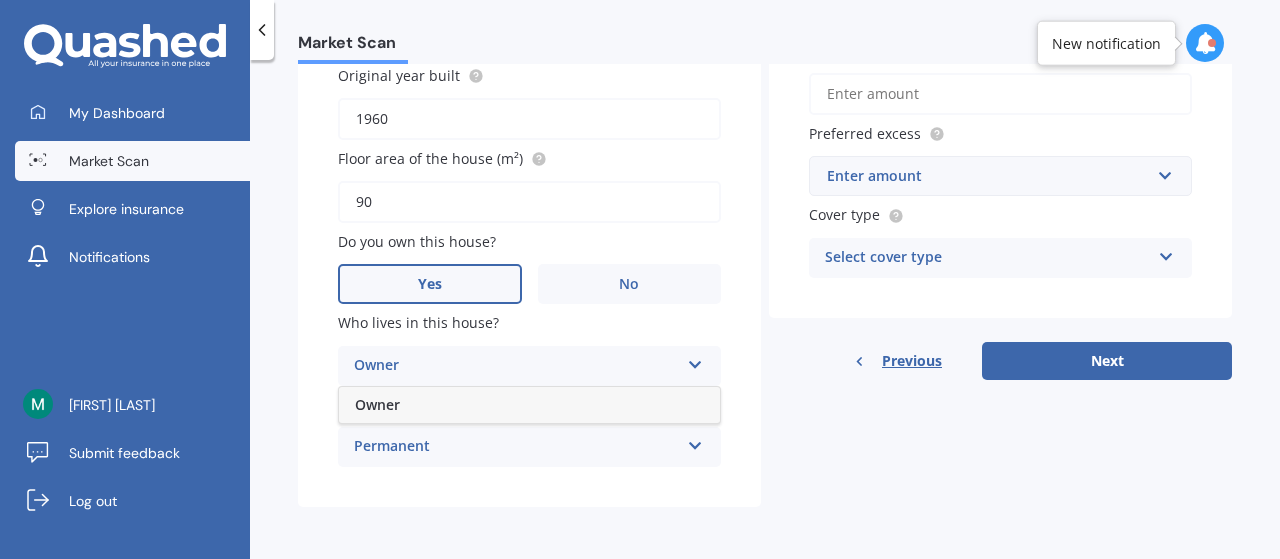 click on "Owner" at bounding box center (529, 405) 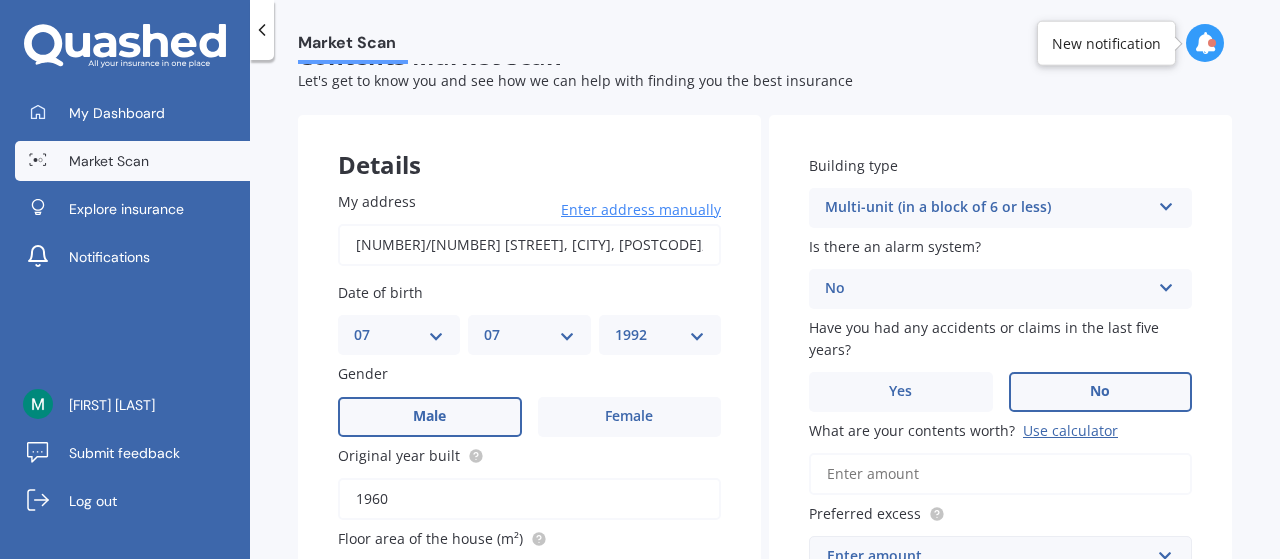 scroll, scrollTop: 0, scrollLeft: 0, axis: both 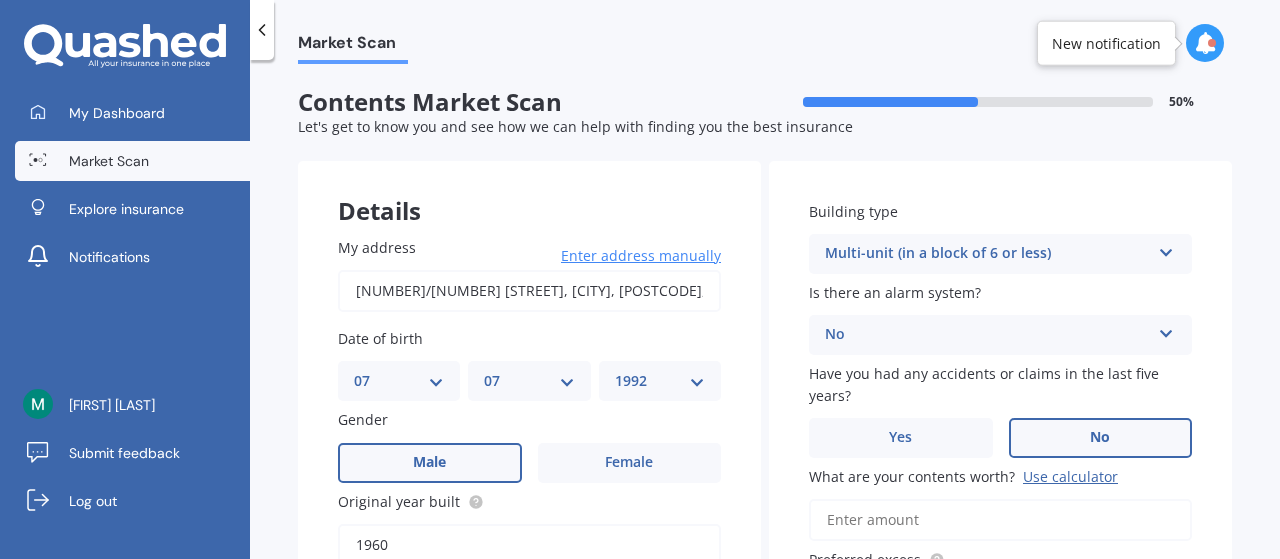 click on "Multi-unit (in a block of 6 or less)" at bounding box center (516, 792) 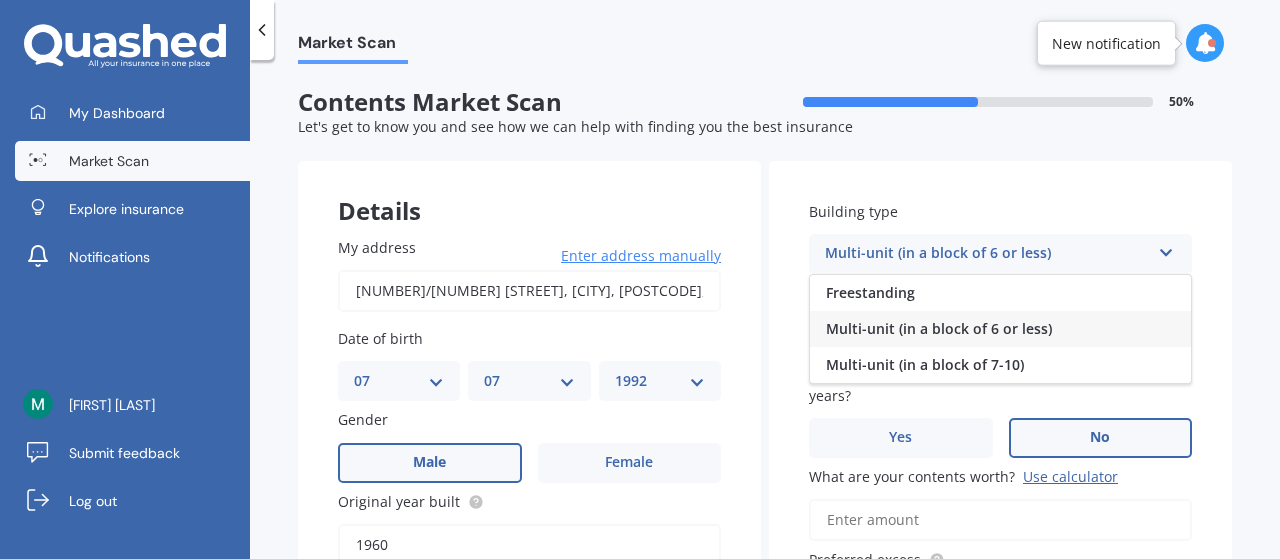 click on "Building type Multi-unit (in a block of 6 or less) Freestanding Multi-unit (in a block of 6 or less) Multi-unit (in a block of 7-10) Is there an alarm system? No Yes, monitored Yes, not monitored No Have you had any accidents or claims in the last five years? Yes No What are your contents worth? Use calculator Preferred excess Enter amount $250 $300 $400 $500 $750 $1,000 $2,000 Cover type Select cover type High Limited" at bounding box center [1000, 452] 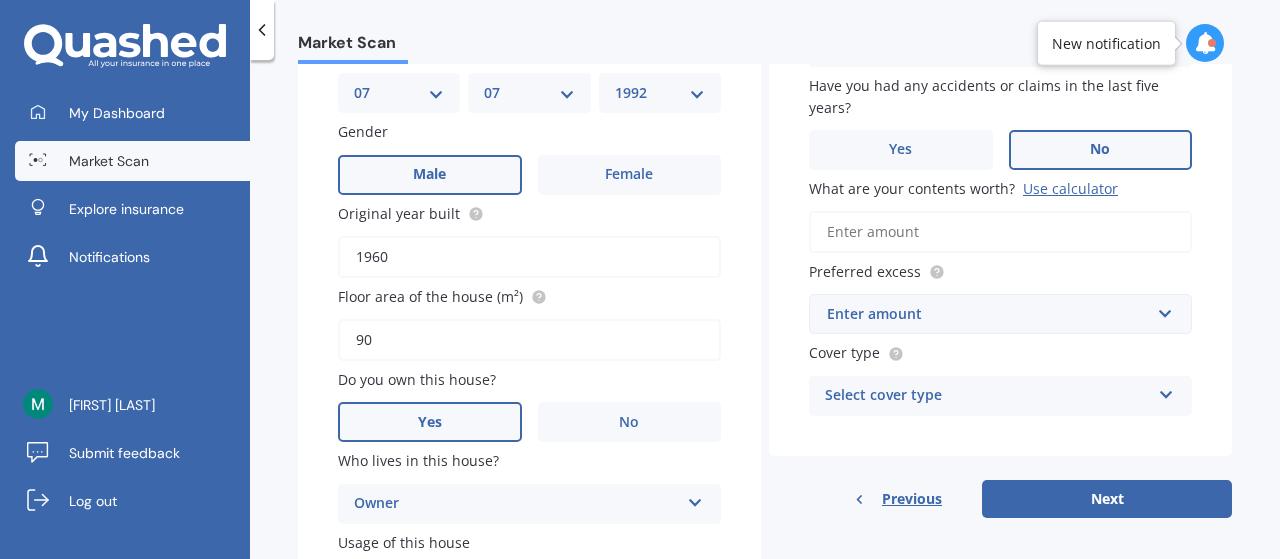 scroll, scrollTop: 300, scrollLeft: 0, axis: vertical 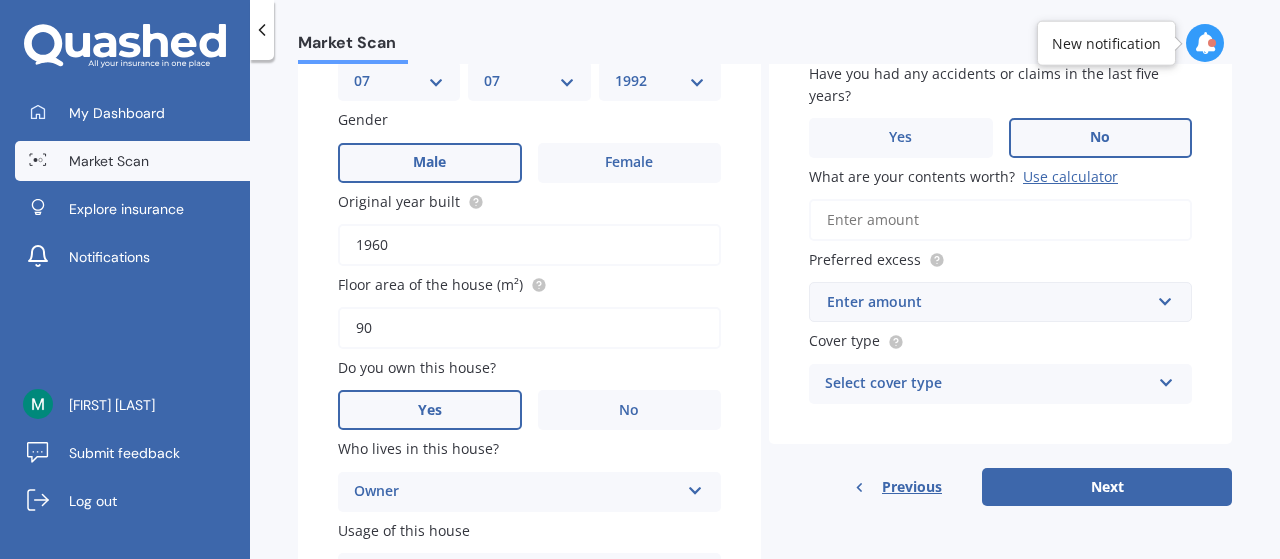 click on "What are your contents worth? Use calculator" at bounding box center (1000, 220) 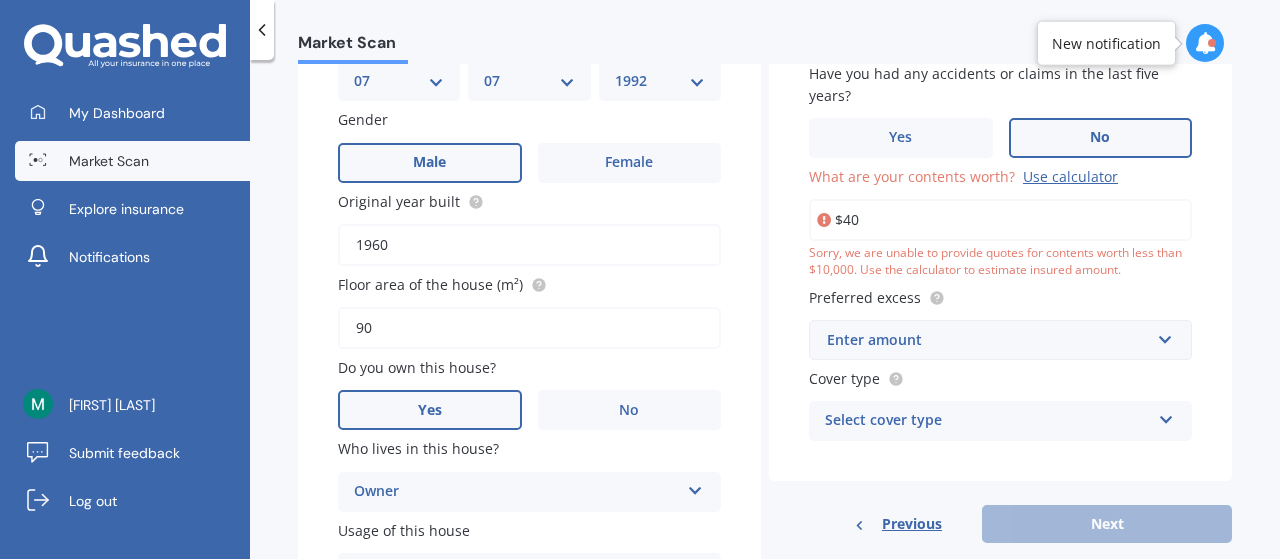 type on "$4" 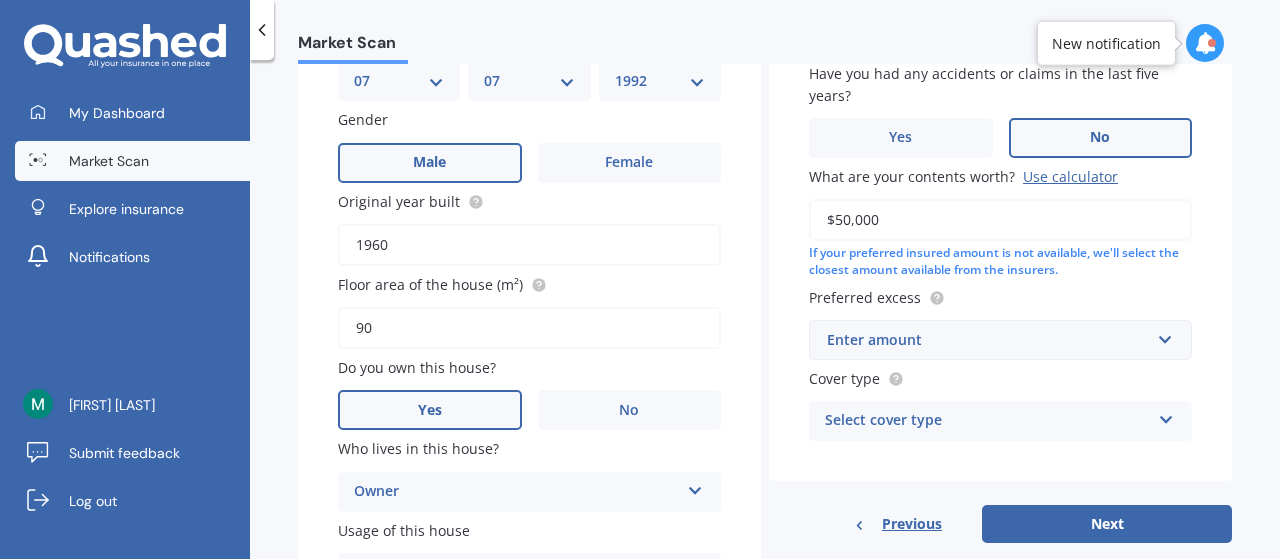 type on "$50,000" 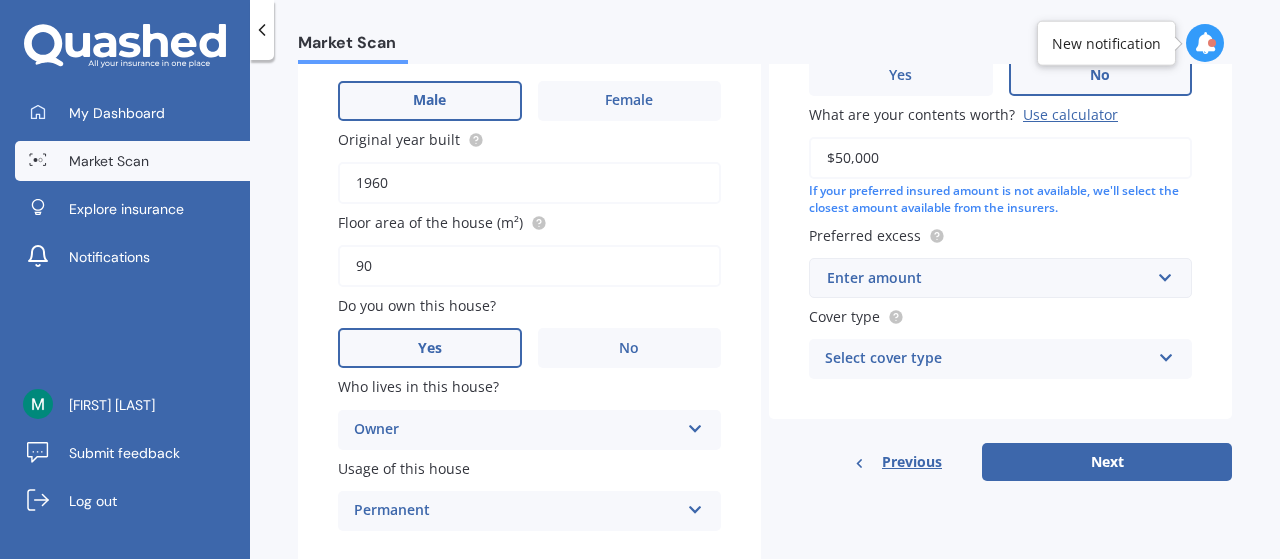 scroll, scrollTop: 363, scrollLeft: 0, axis: vertical 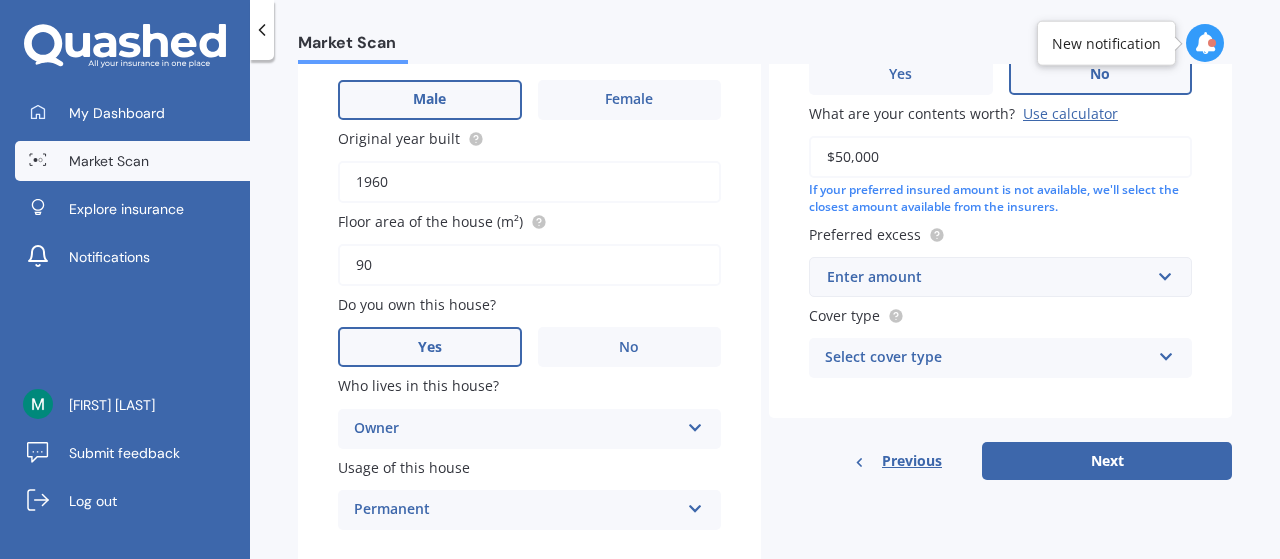 click on "Enter amount" at bounding box center (988, 277) 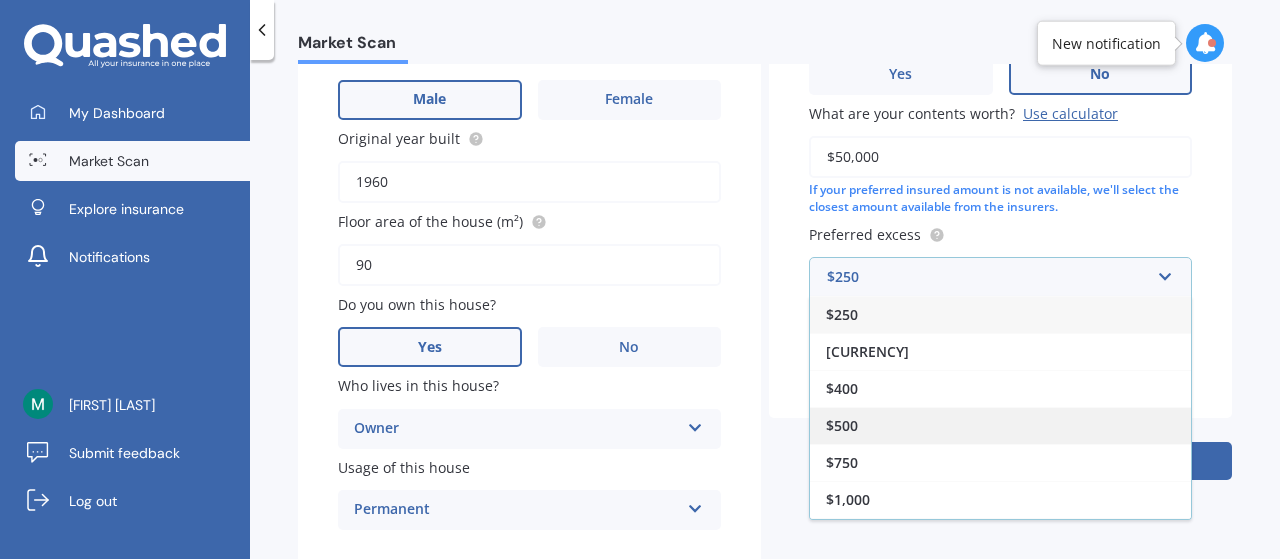 click on "$500" at bounding box center (1000, 425) 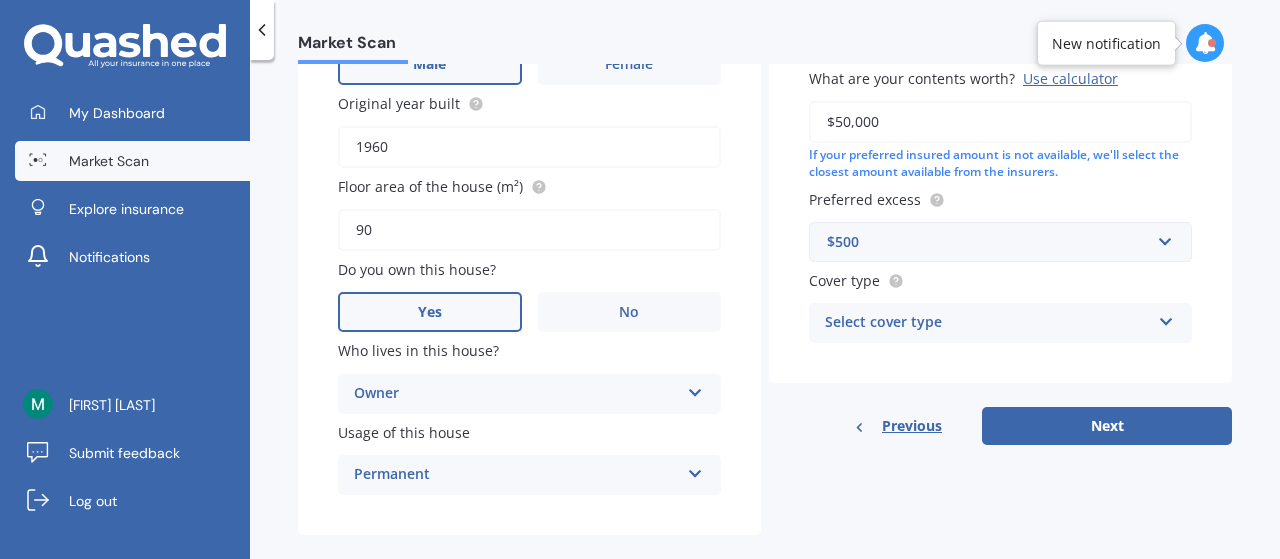 scroll, scrollTop: 426, scrollLeft: 0, axis: vertical 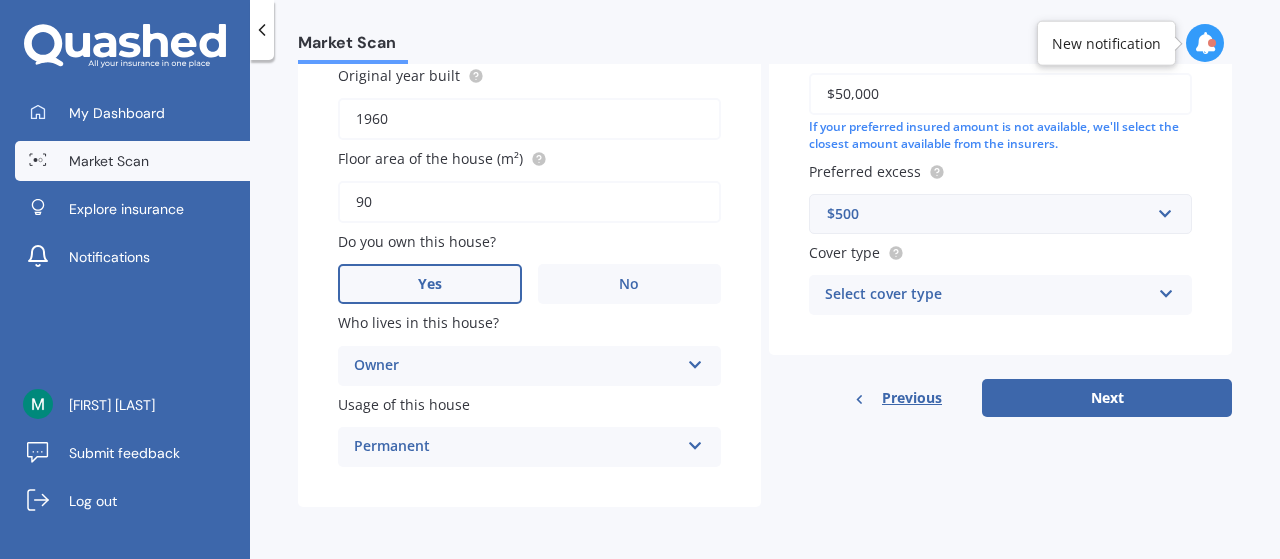 click on "Select cover type" at bounding box center (987, 295) 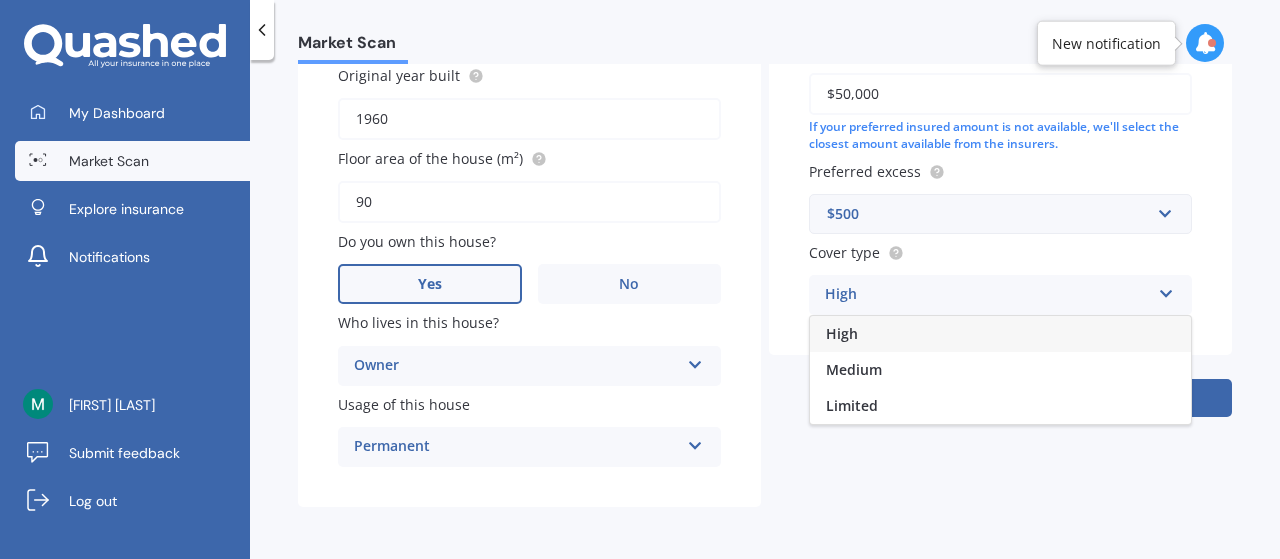 click at bounding box center [895, 252] 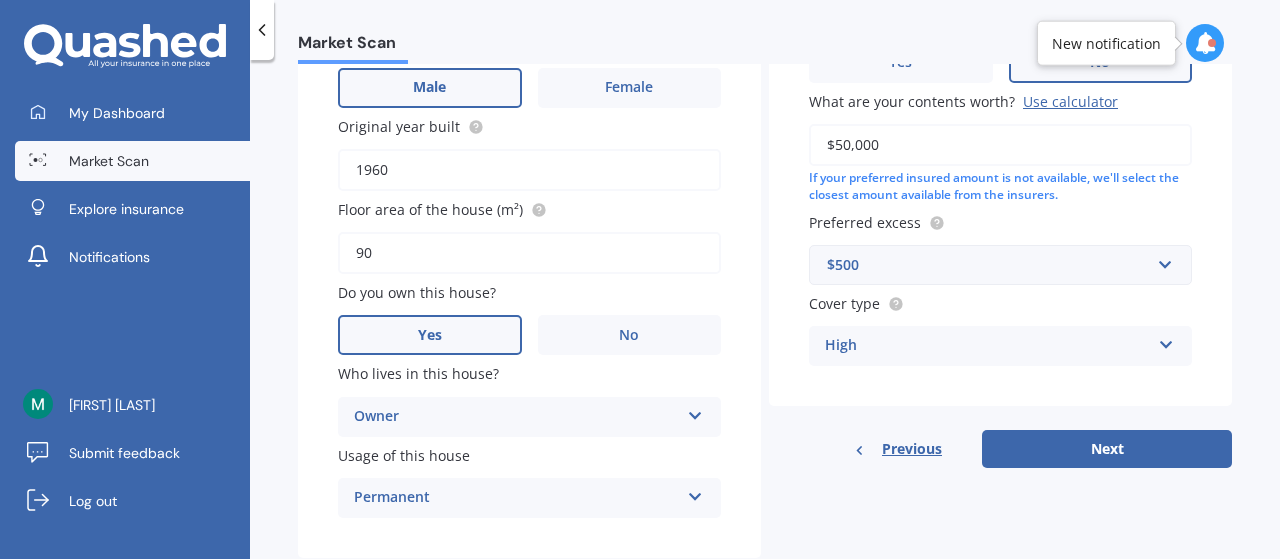 scroll, scrollTop: 428, scrollLeft: 0, axis: vertical 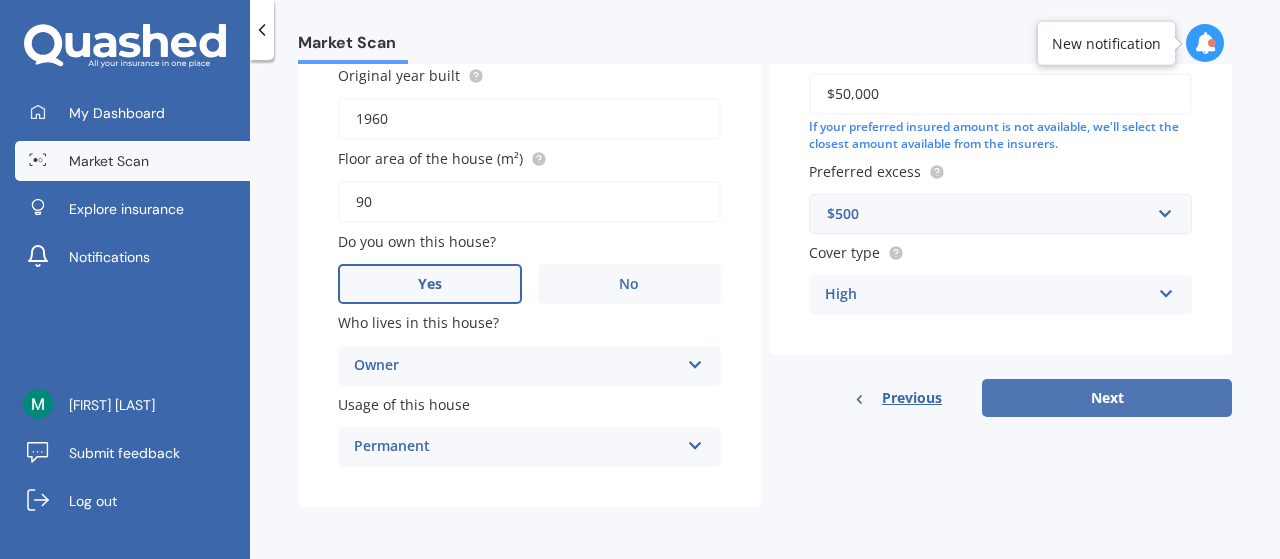 click on "Next" at bounding box center [1107, 398] 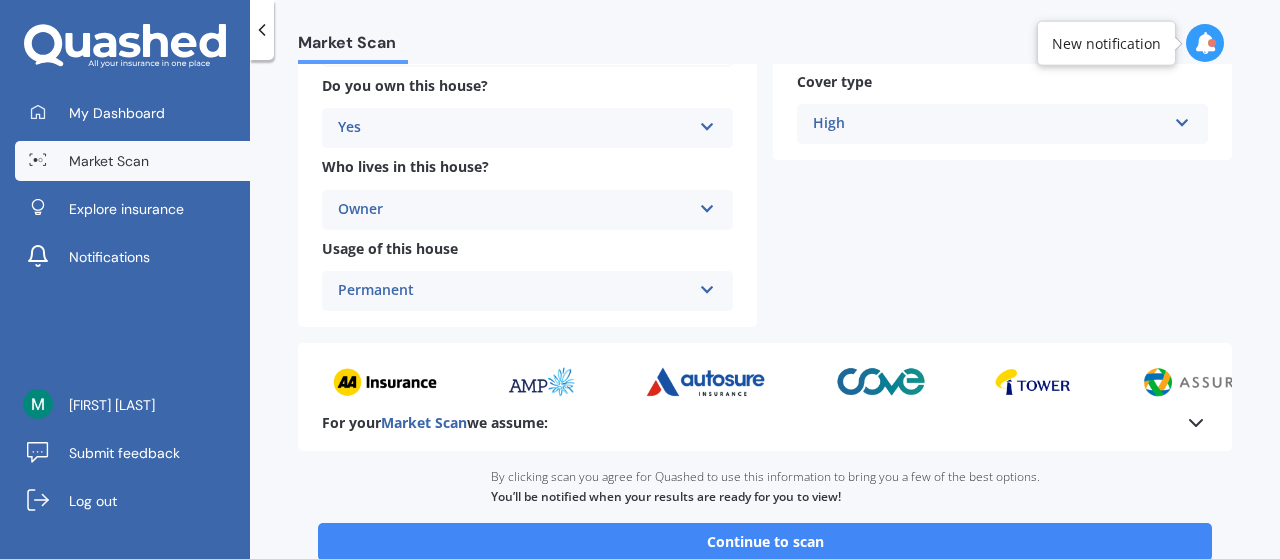 scroll, scrollTop: 640, scrollLeft: 0, axis: vertical 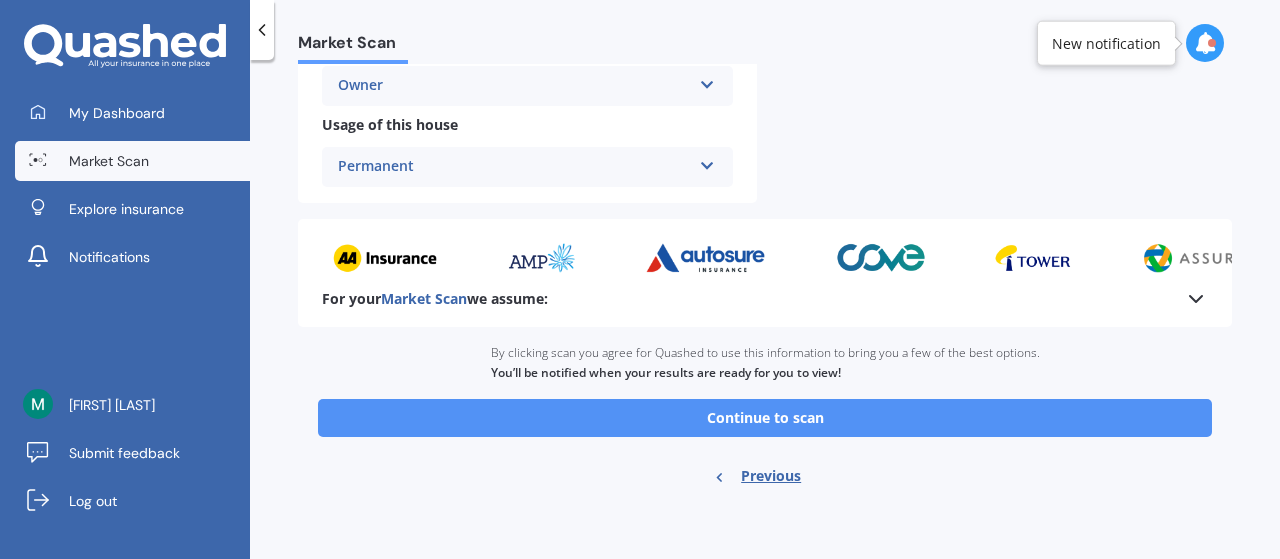 click on "Continue to scan" at bounding box center (765, 418) 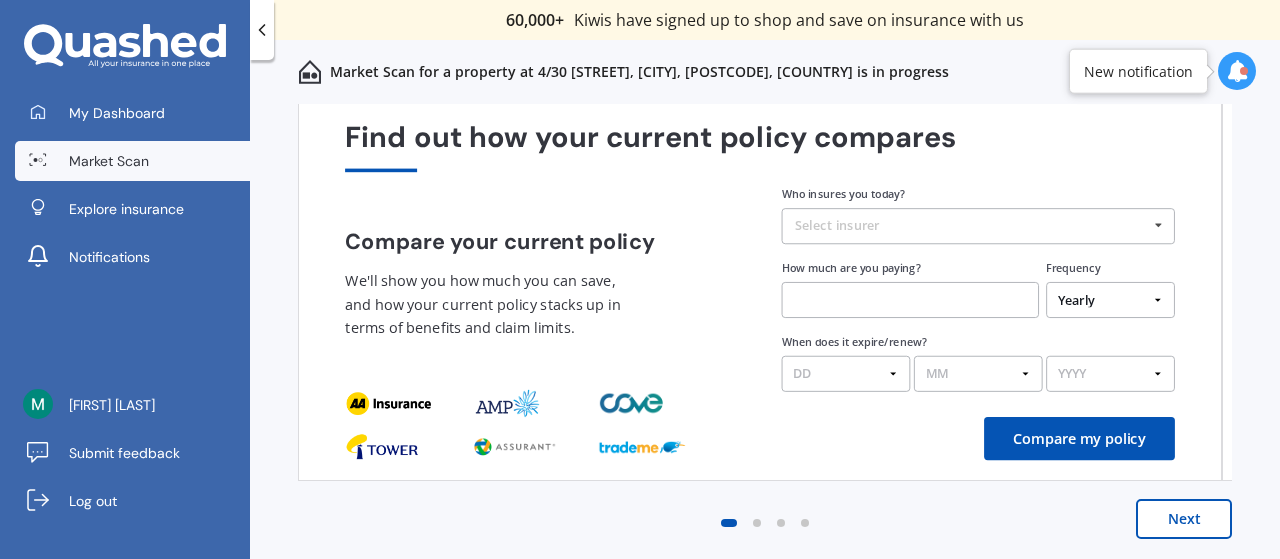 scroll, scrollTop: 0, scrollLeft: 0, axis: both 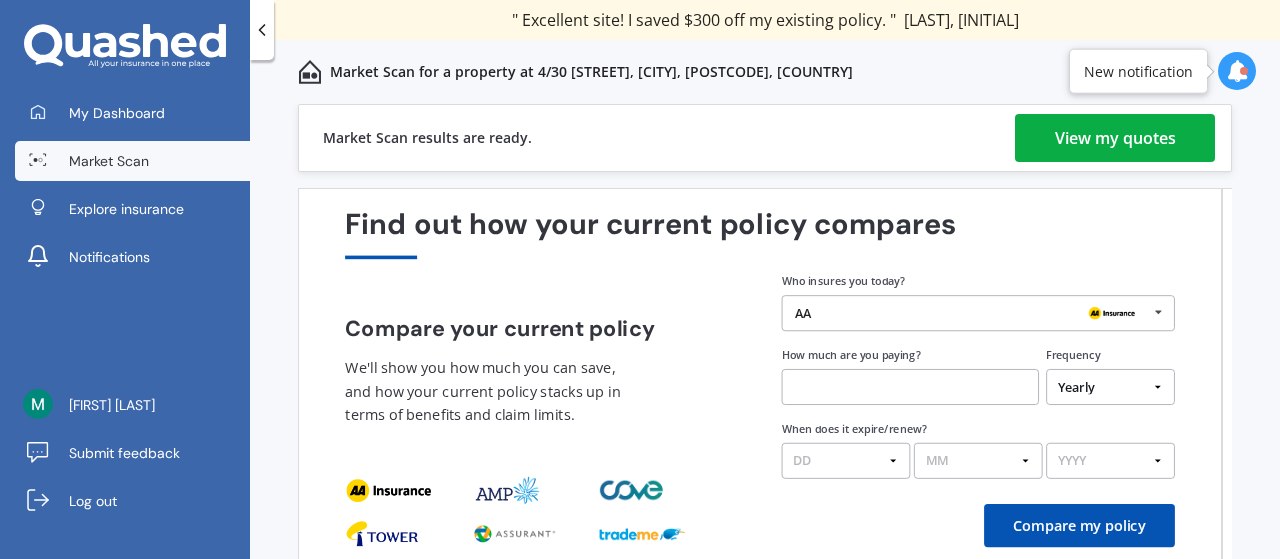 click on "View my quotes" at bounding box center (1115, 138) 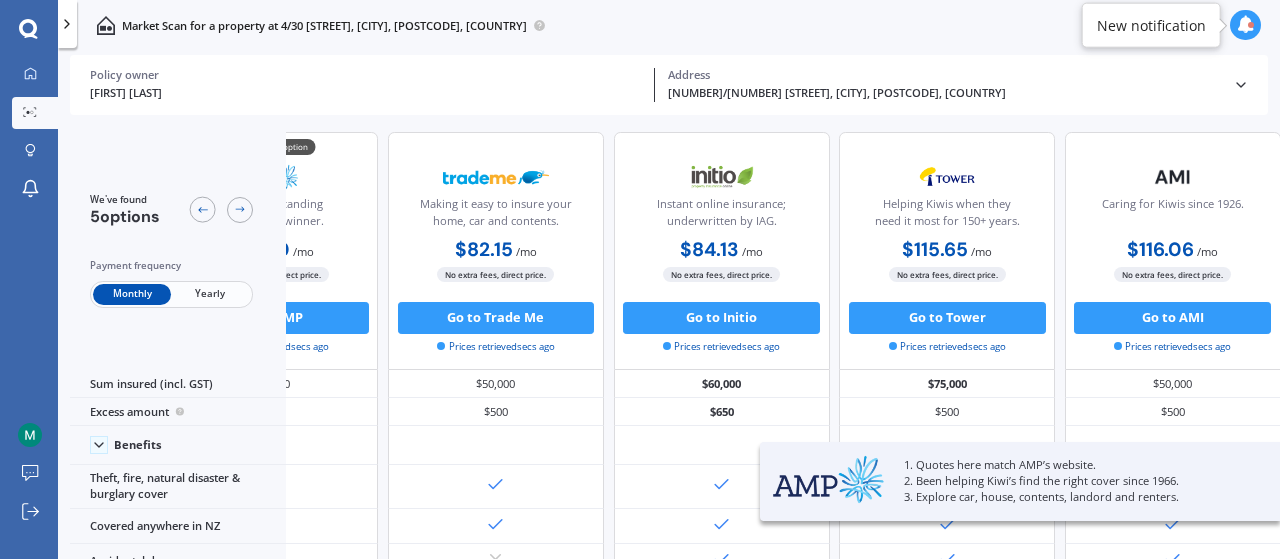 scroll, scrollTop: 0, scrollLeft: 0, axis: both 